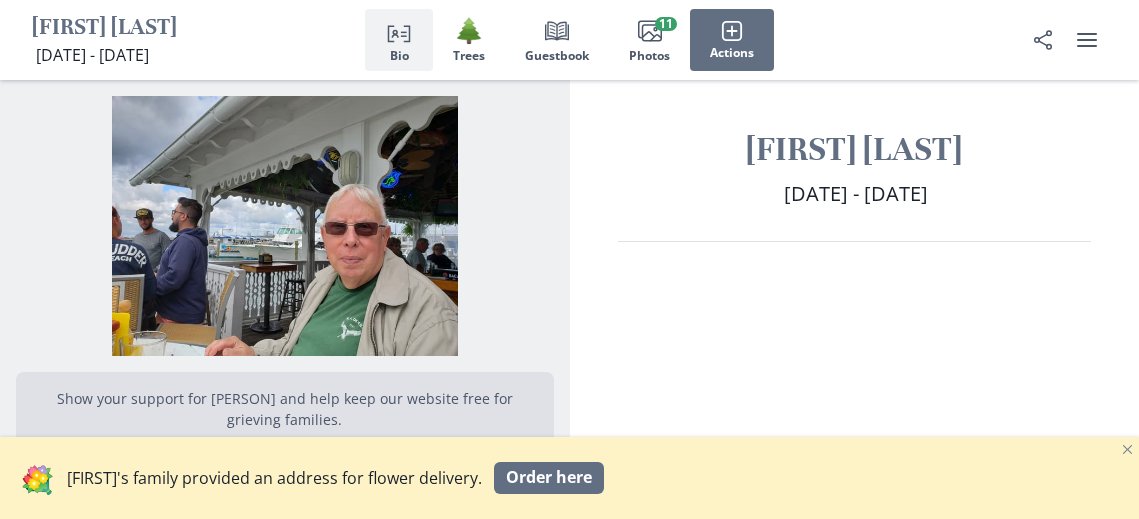 scroll, scrollTop: 0, scrollLeft: 0, axis: both 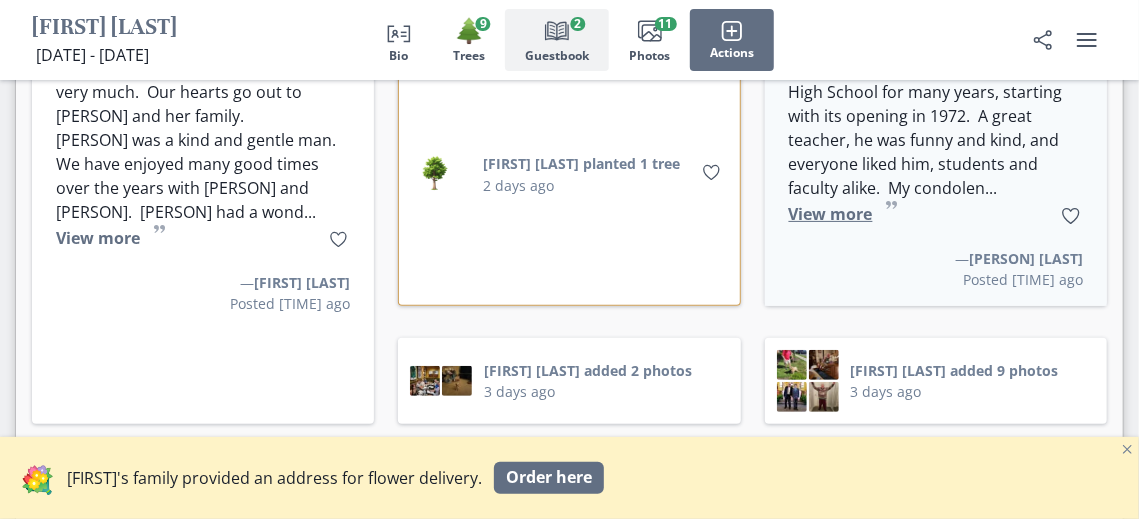 click on "View more" at bounding box center (831, 214) 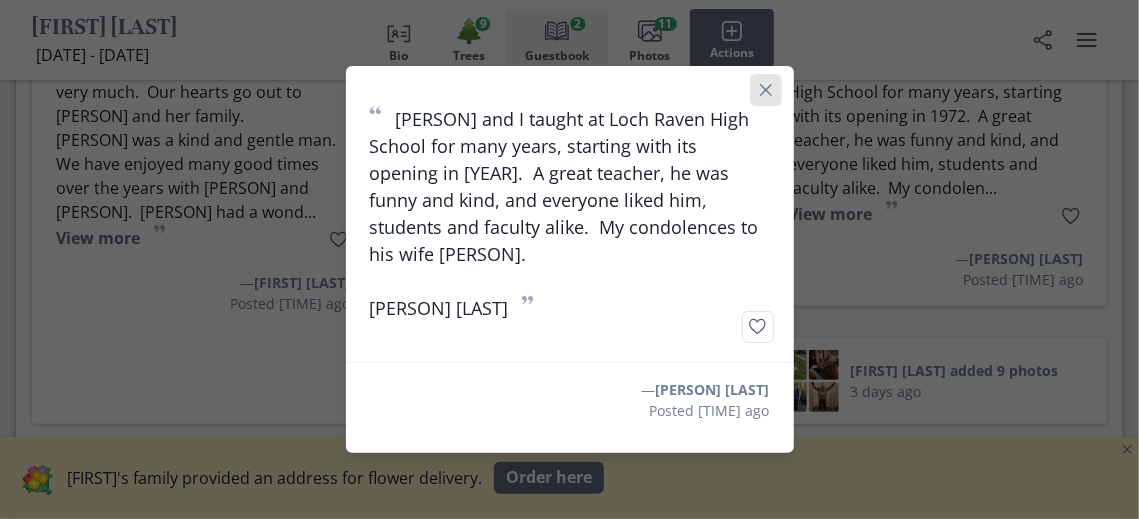 click at bounding box center (765, 90) 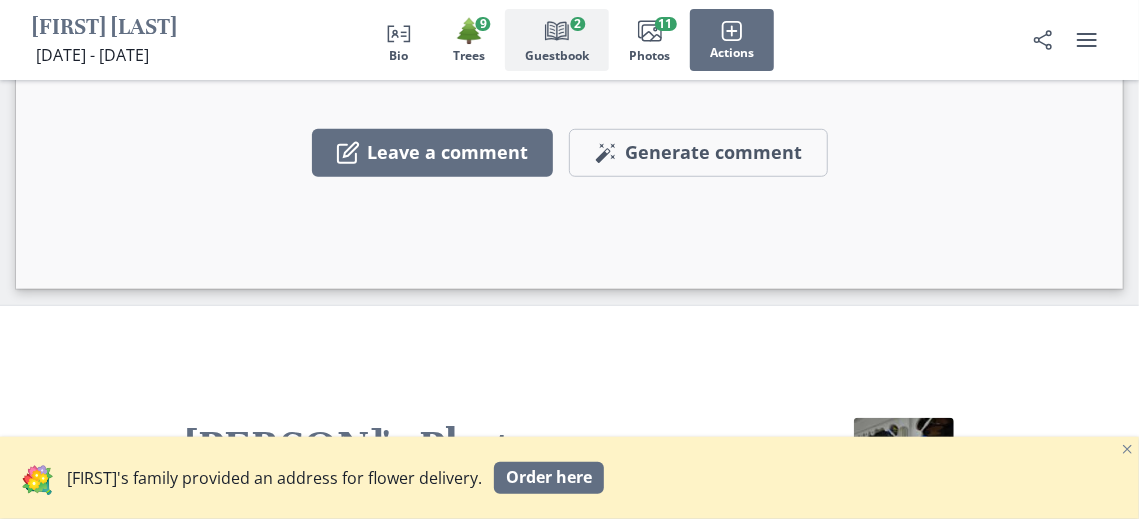 scroll, scrollTop: 4100, scrollLeft: 0, axis: vertical 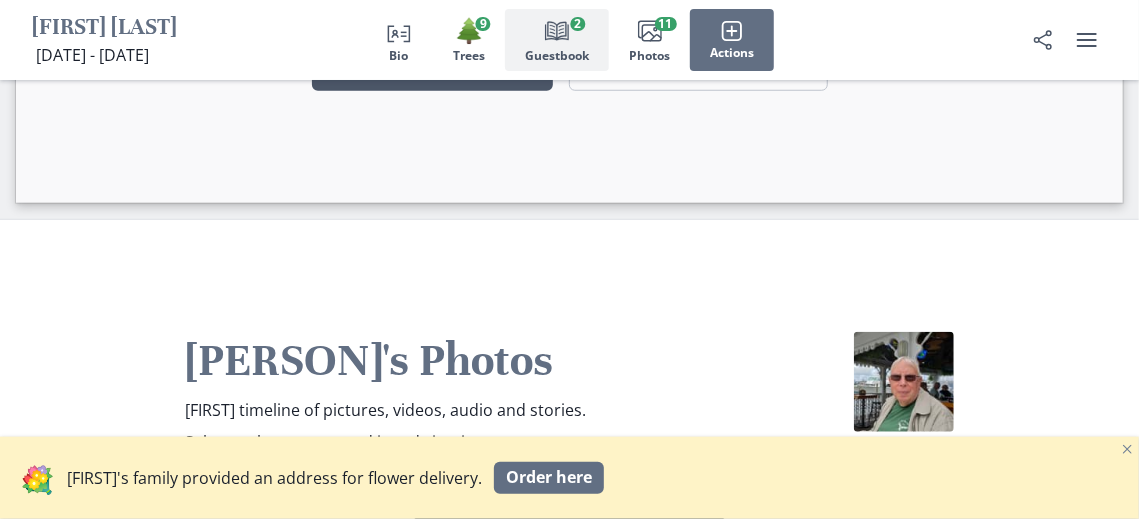 click on "Leave a comment" at bounding box center (432, 67) 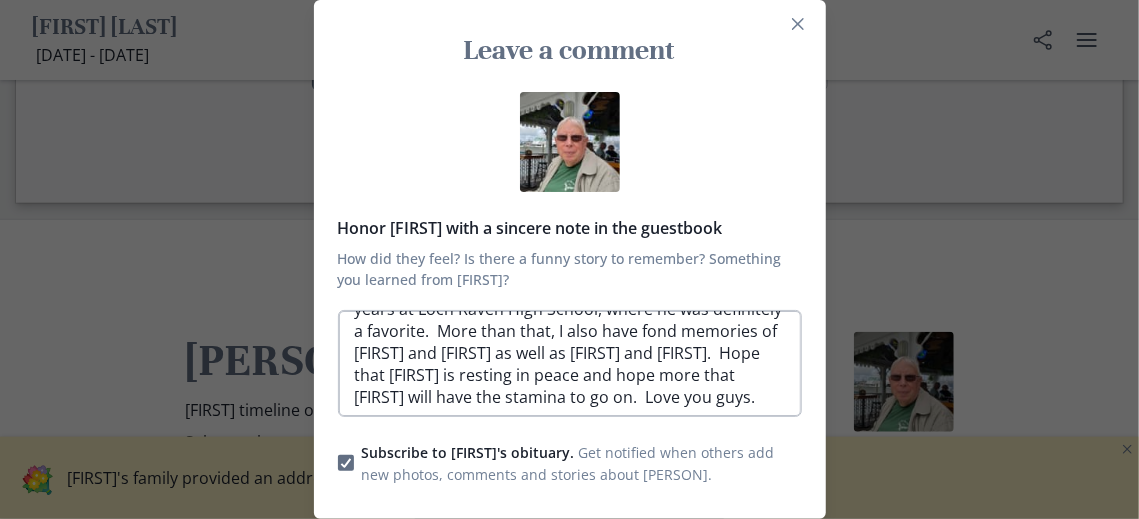 scroll, scrollTop: 190, scrollLeft: 0, axis: vertical 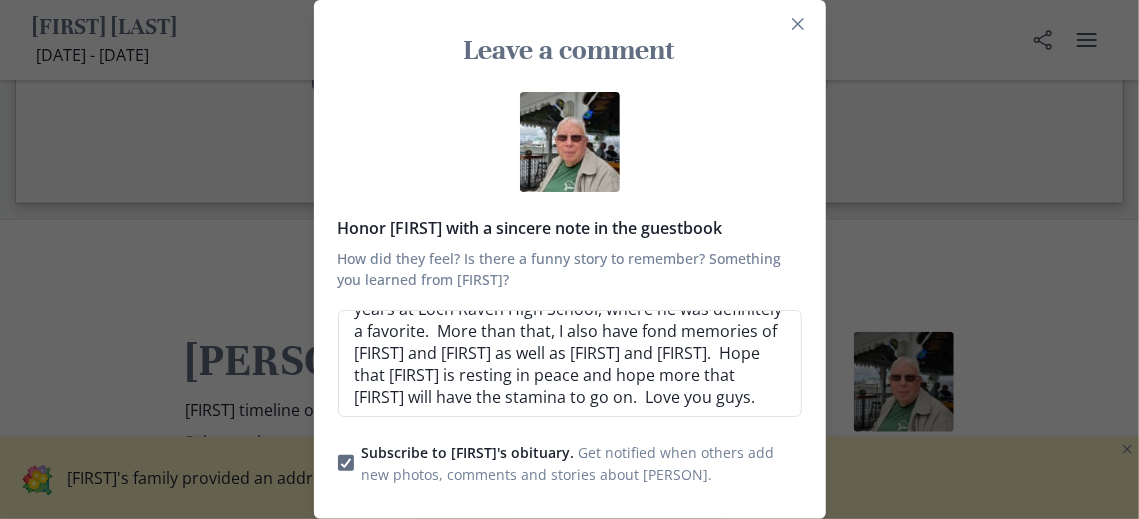 type on "I am shocked to hear this sad news. I have many fond memories of [FIRST] (and [FIRST]) and our trips together to Europe and other places...always enjoyable and especially always fun because of [FIRST] and his quick humor.  I will remember teaching with him for many years at Loch Raven High School, where he was definitely a favorite.  More than that, I also have fond memories of [FIRST] and [FIRST] as well as [FIRST] and [FIRST].  Hope that [FIRST] is resting in peace and hope more that [FIRST] will have the stamina to go on.  Love you guys." 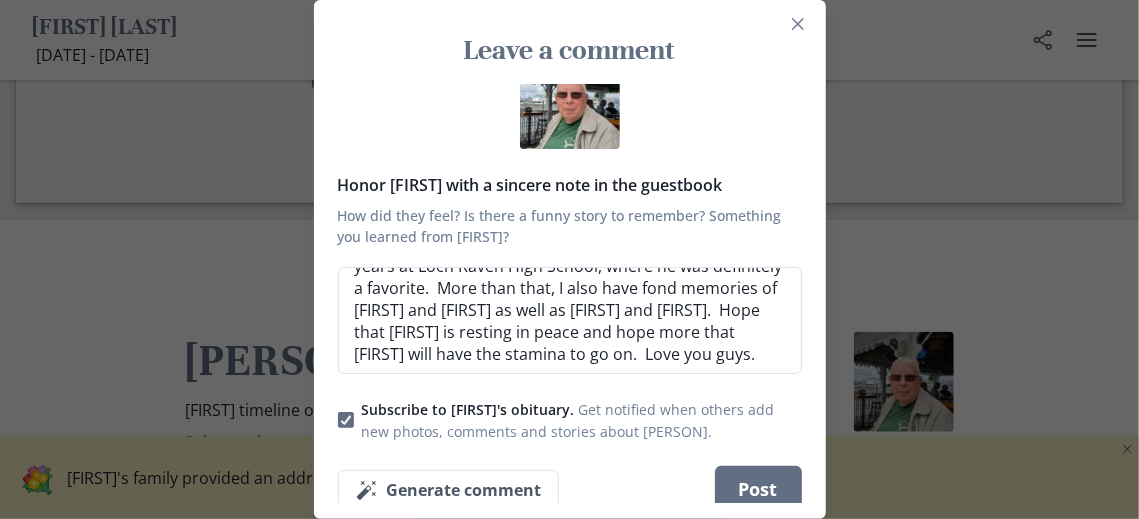 scroll, scrollTop: 97, scrollLeft: 0, axis: vertical 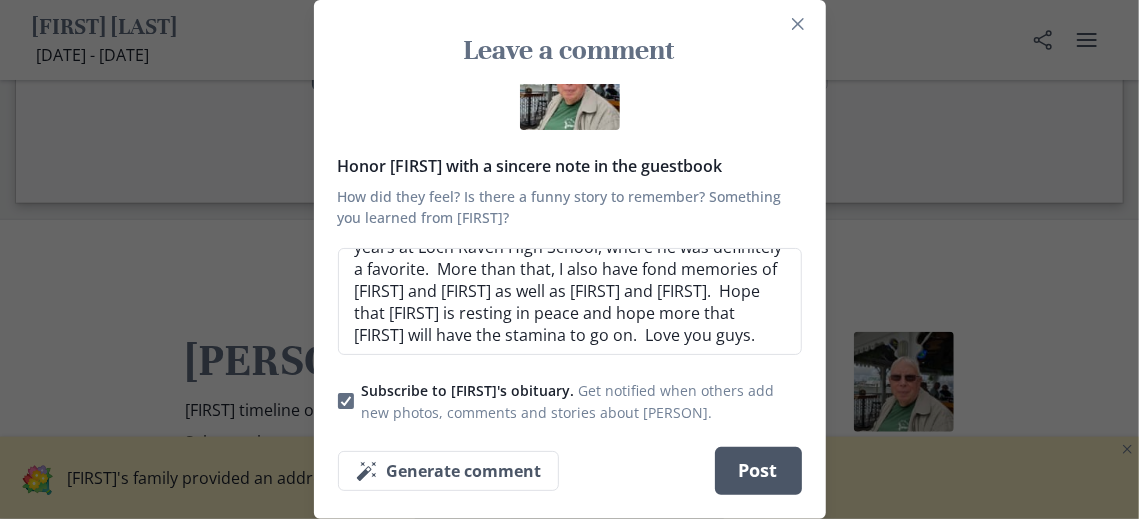click on "Post" at bounding box center [758, 471] 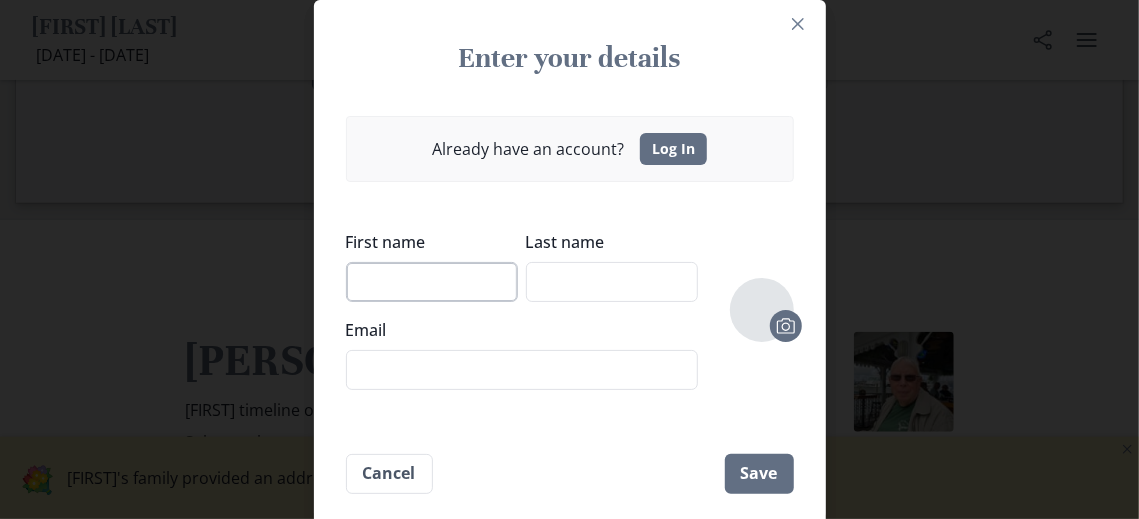 click on "First name" at bounding box center (432, 282) 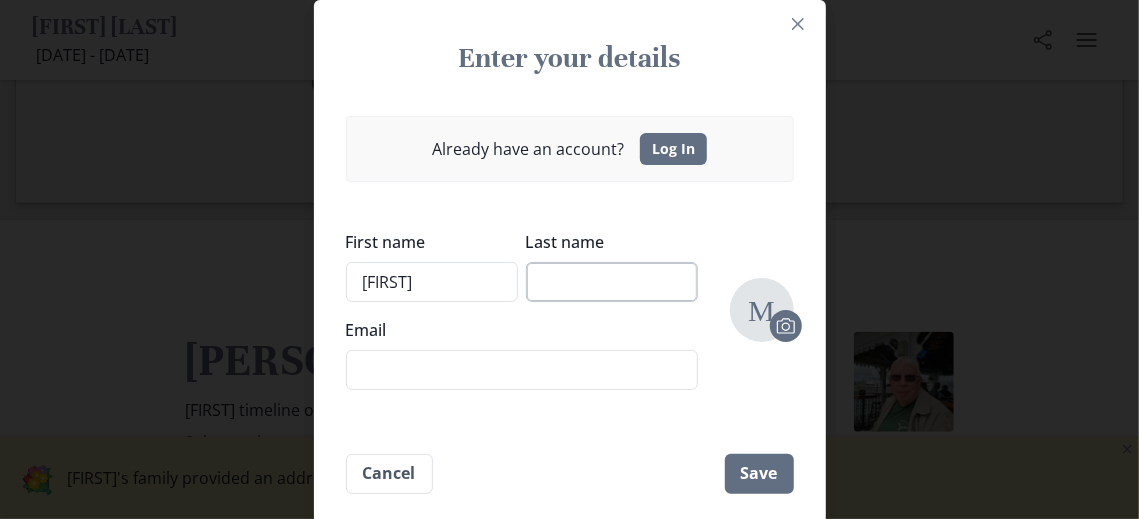 type on "[FIRST]" 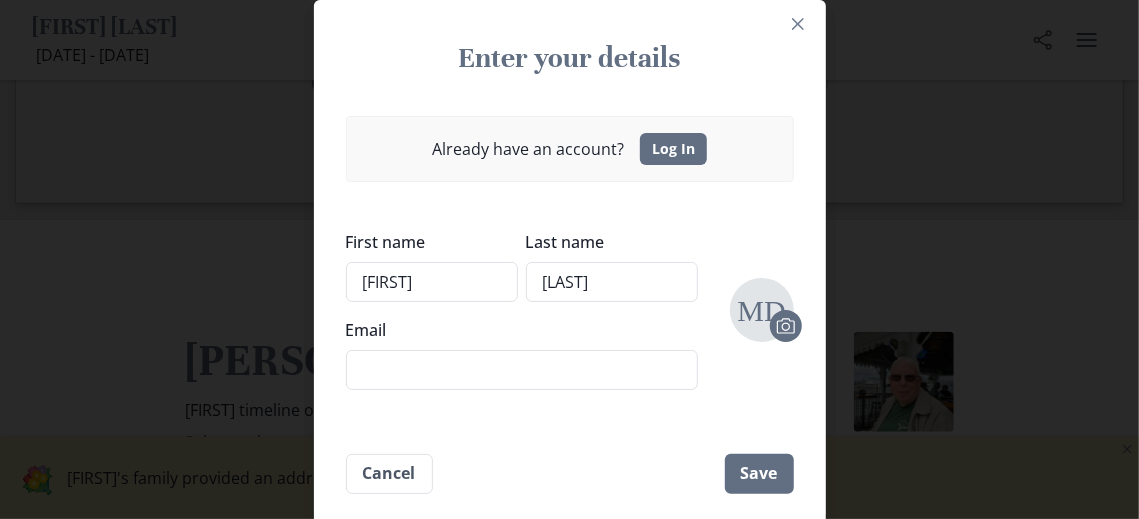type on "[LAST]" 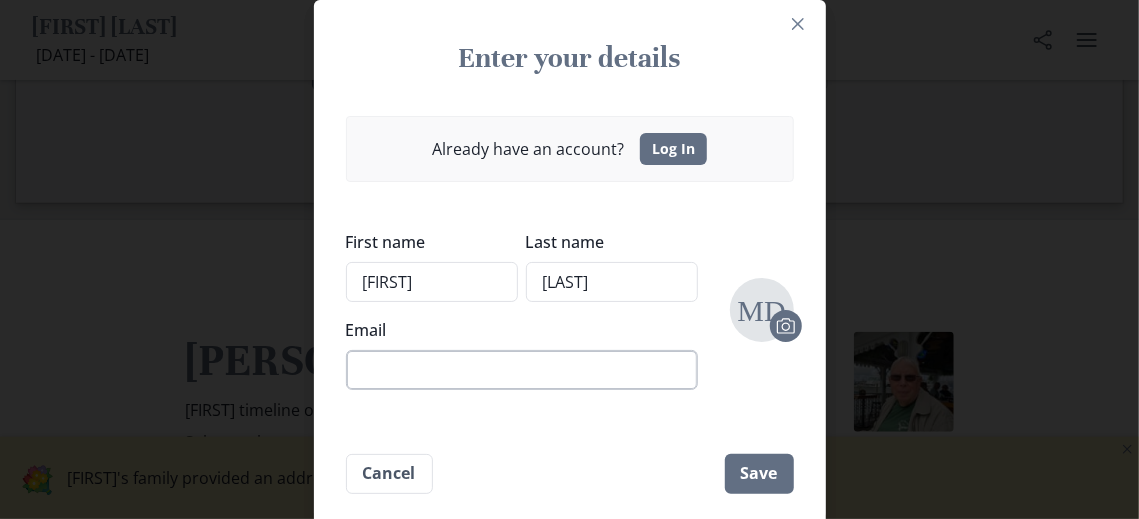 click on "Email" at bounding box center (522, 370) 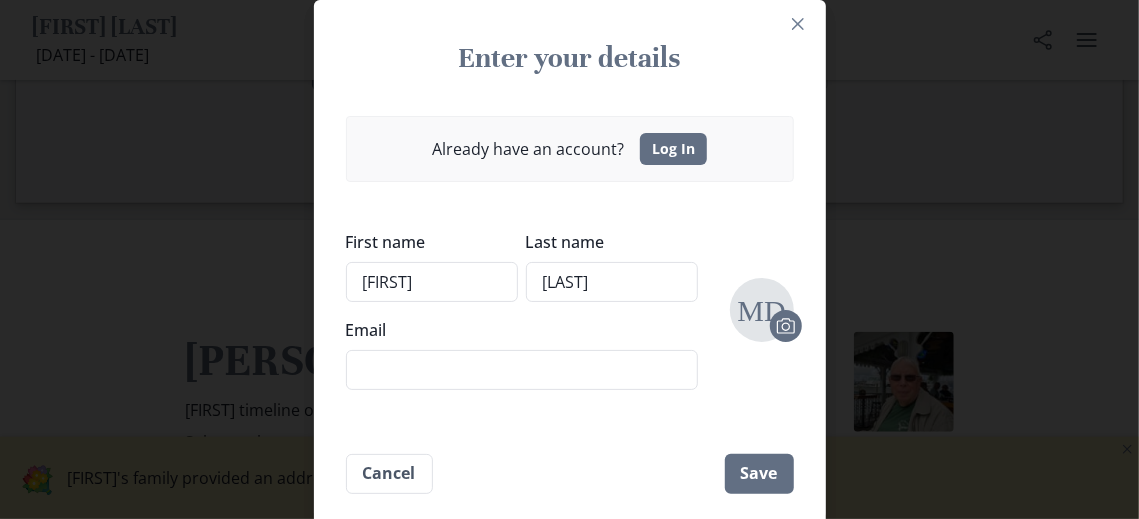 type on "[EMAIL]" 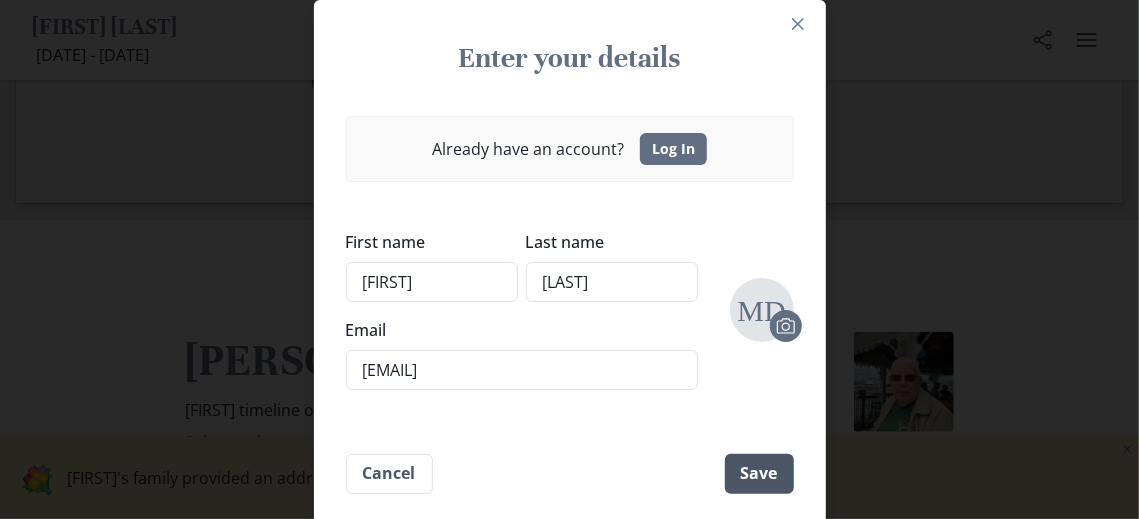click on "Save" at bounding box center [759, 474] 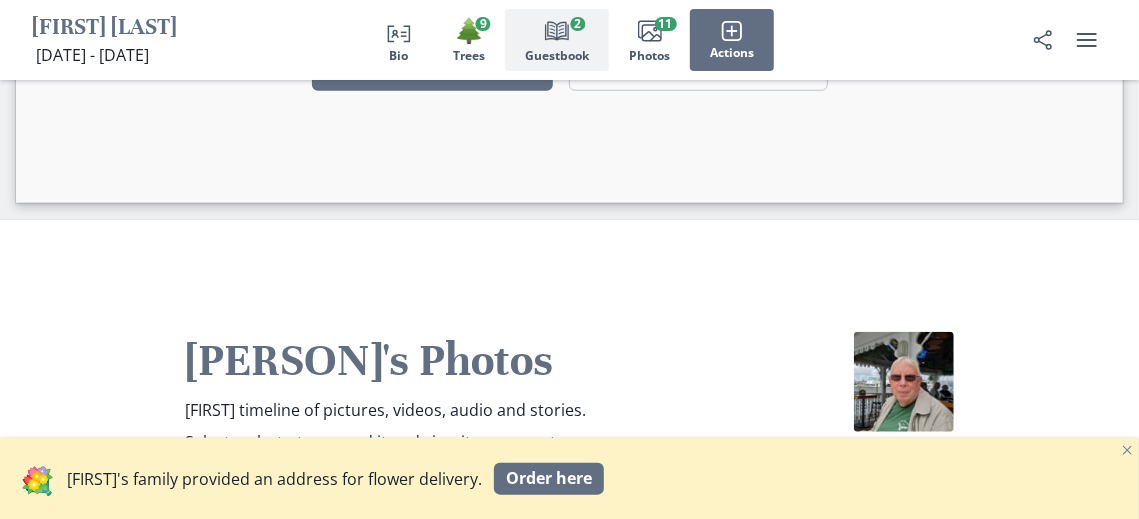 scroll, scrollTop: 0, scrollLeft: 0, axis: both 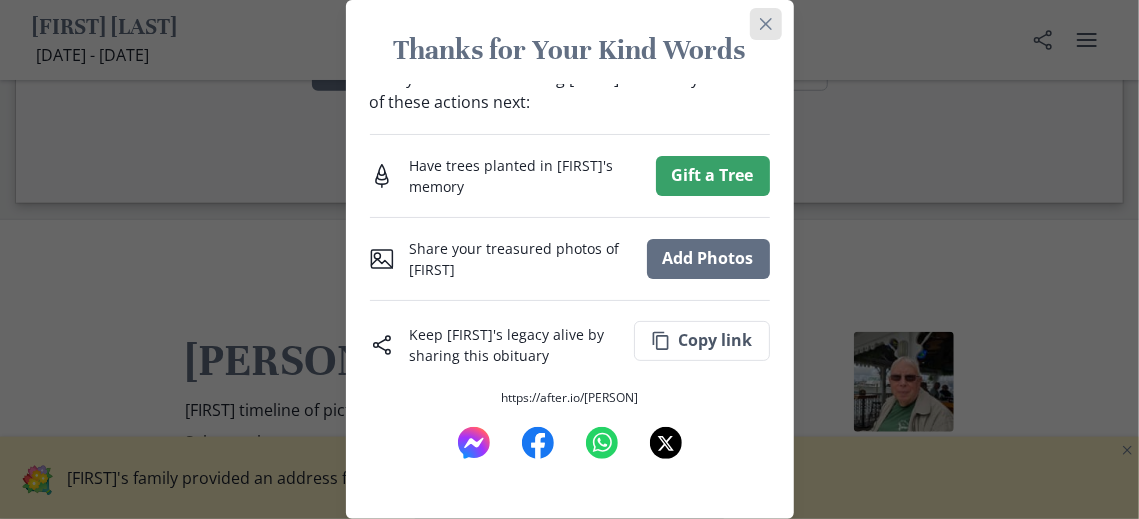 click at bounding box center (766, 24) 